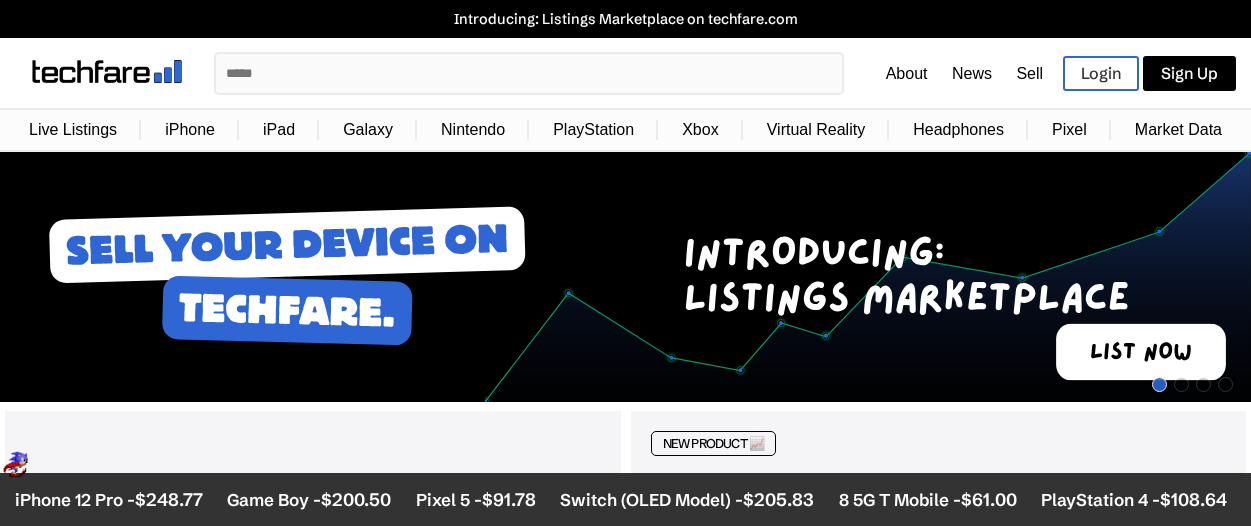 scroll, scrollTop: 0, scrollLeft: 0, axis: both 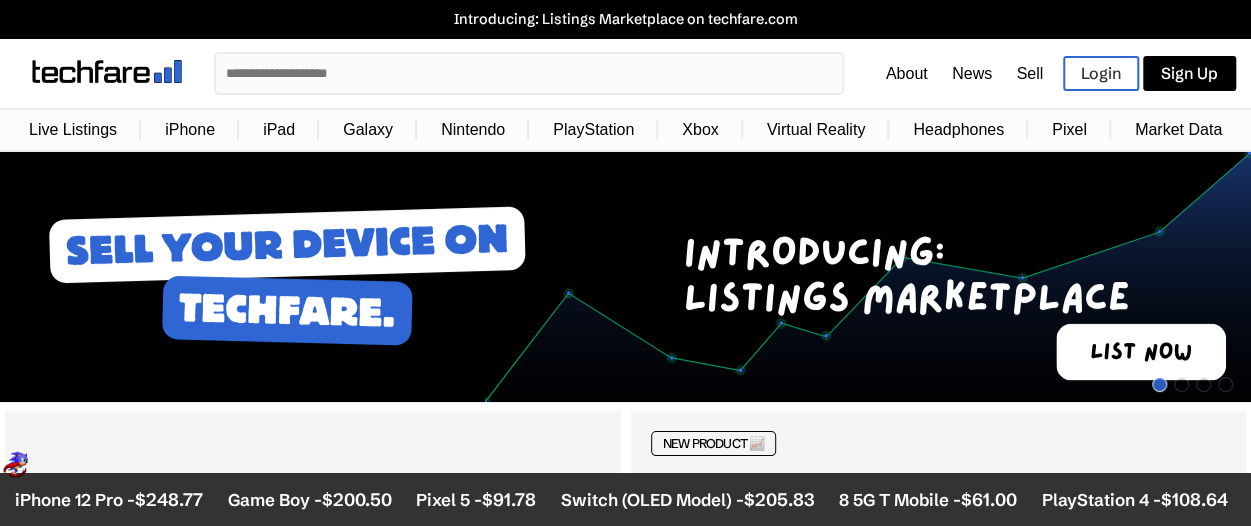 click on "iPhone" at bounding box center (190, 130) 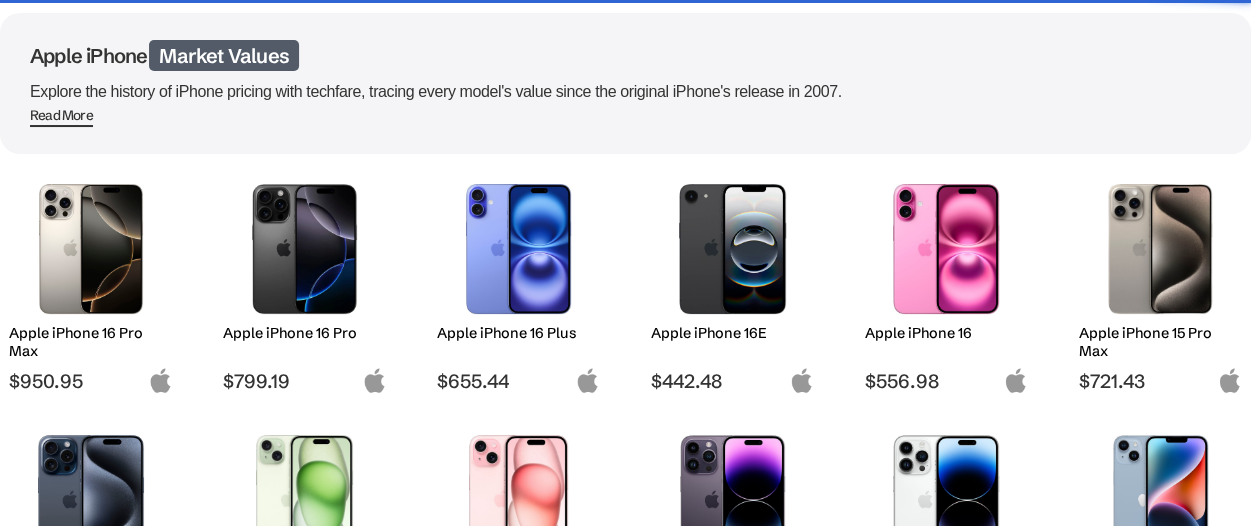 scroll, scrollTop: 0, scrollLeft: 0, axis: both 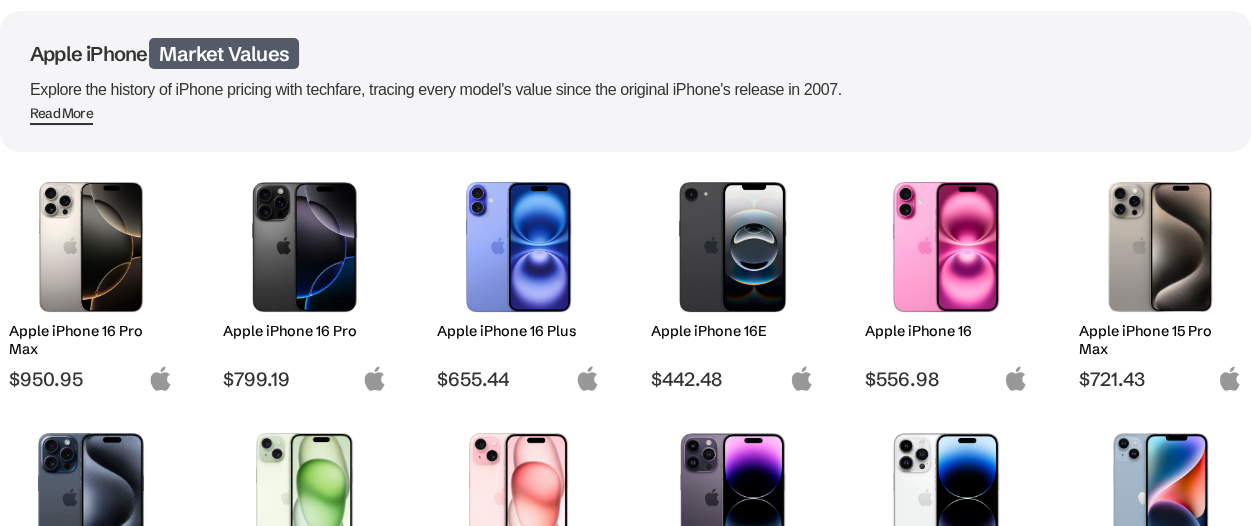 click at bounding box center [91, 247] 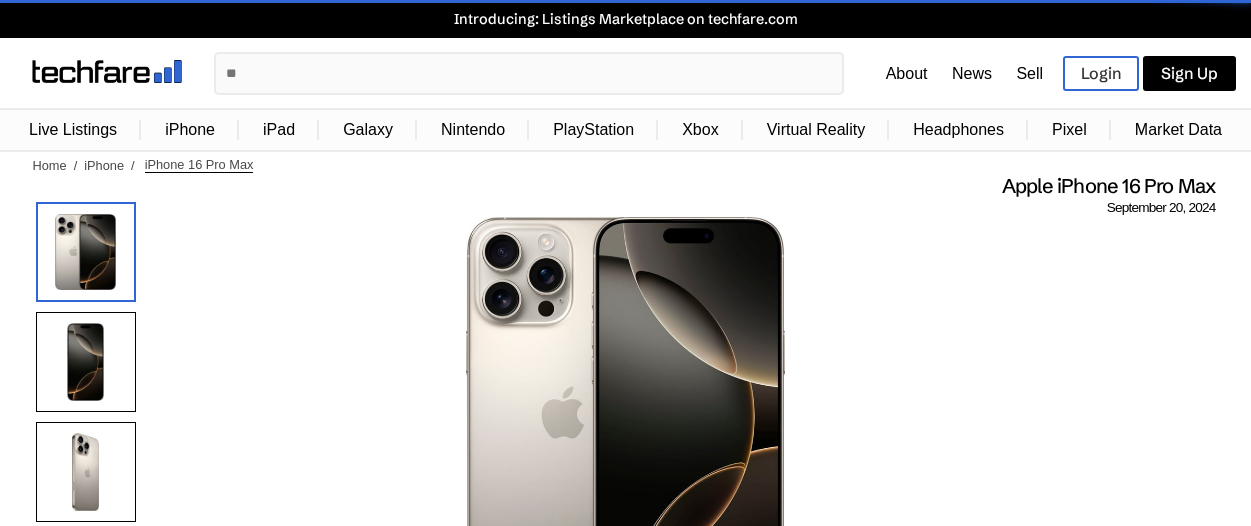 scroll, scrollTop: 0, scrollLeft: 0, axis: both 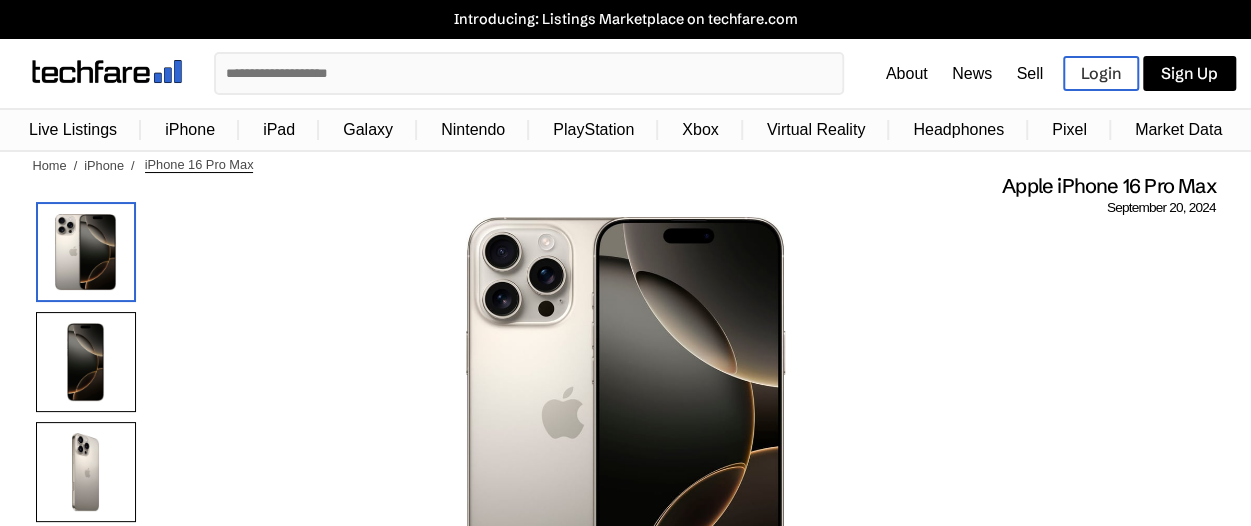 click at bounding box center [107, 73] 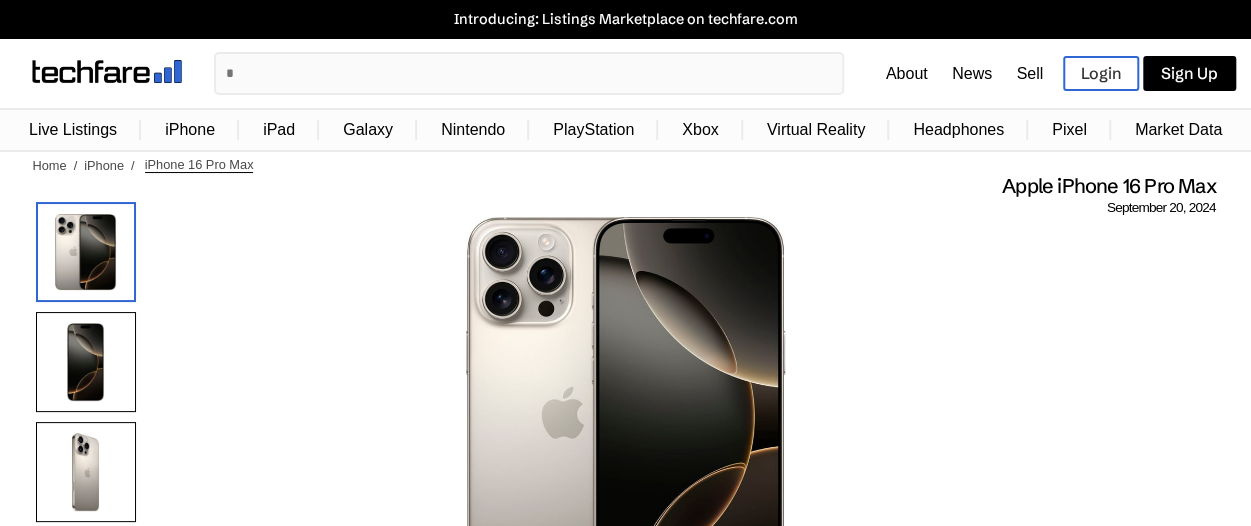 click at bounding box center (107, 71) 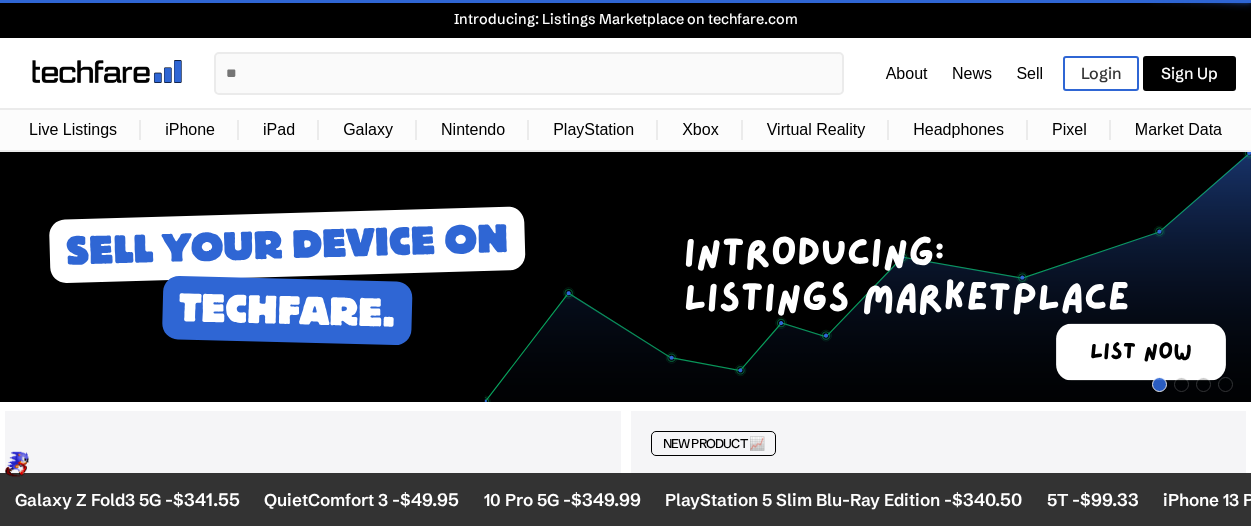 scroll, scrollTop: 0, scrollLeft: 0, axis: both 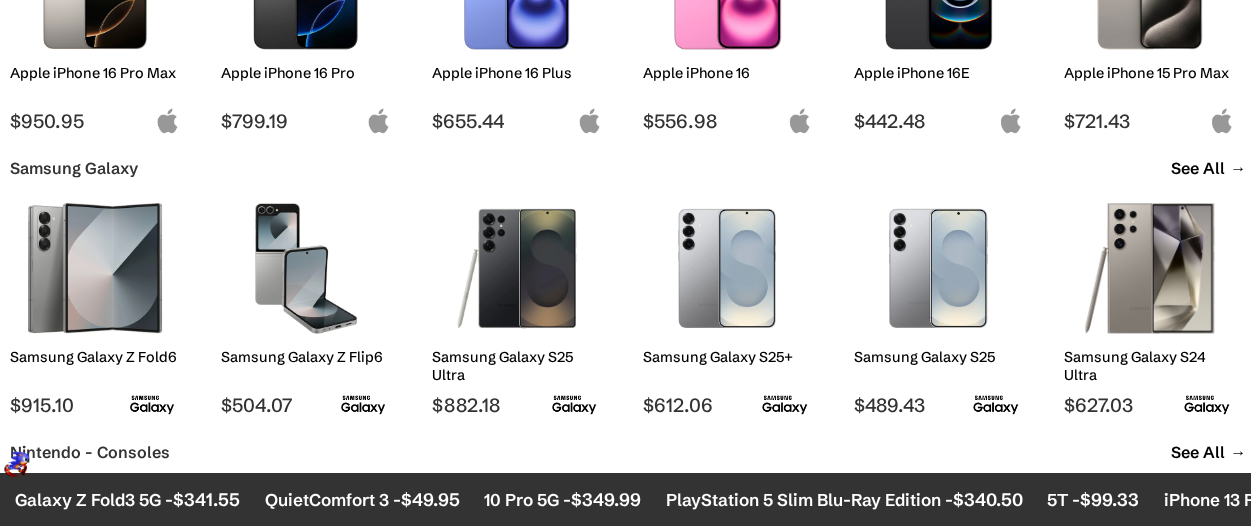 click on "Apple iPhone 16 Plus" at bounding box center [517, 84] 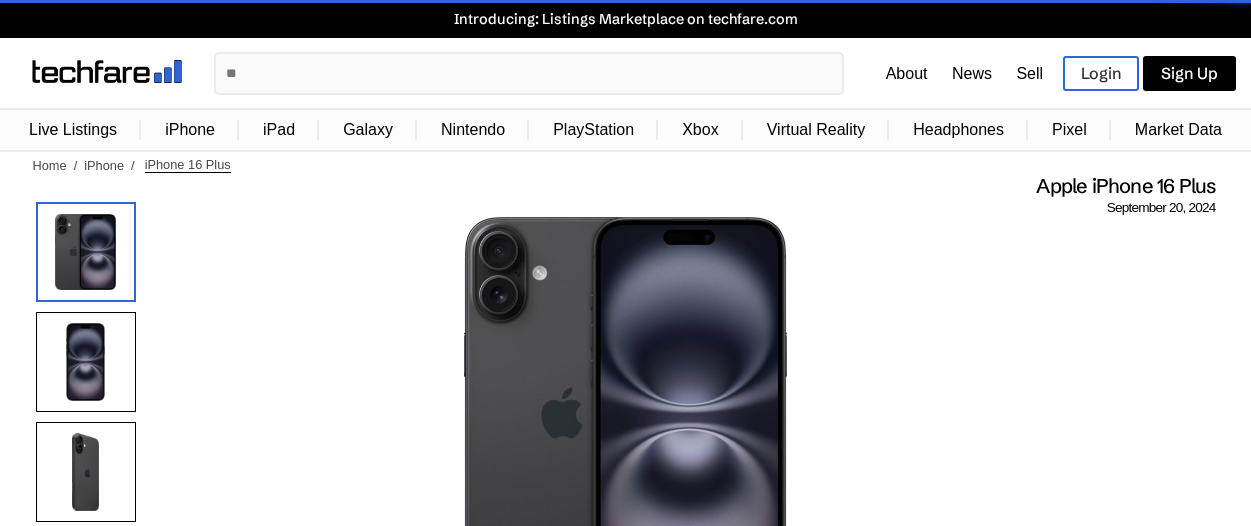 scroll, scrollTop: 0, scrollLeft: 0, axis: both 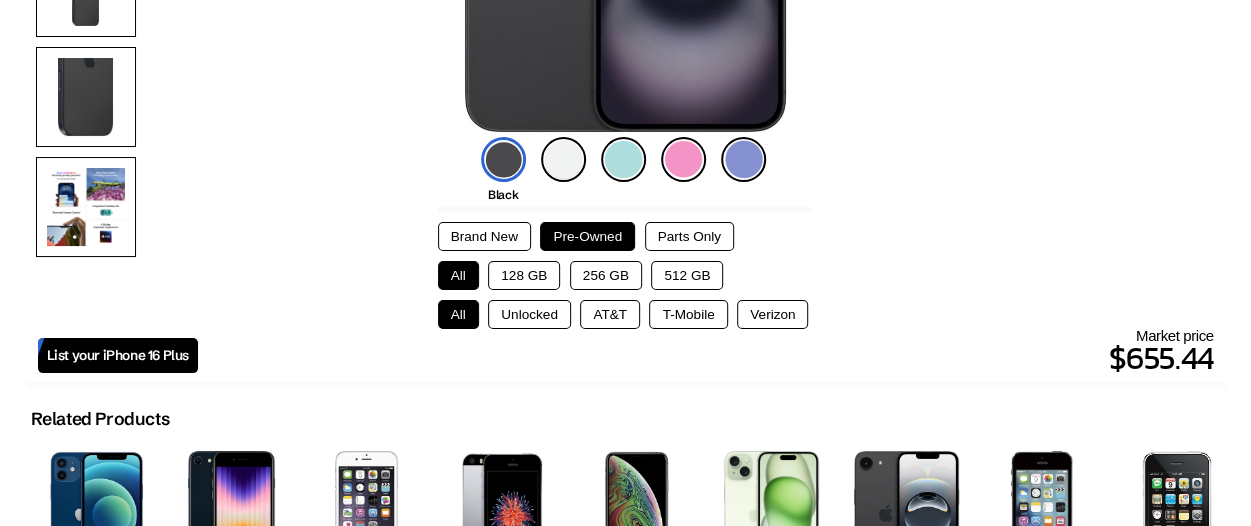 click on "128 GB" at bounding box center [524, 275] 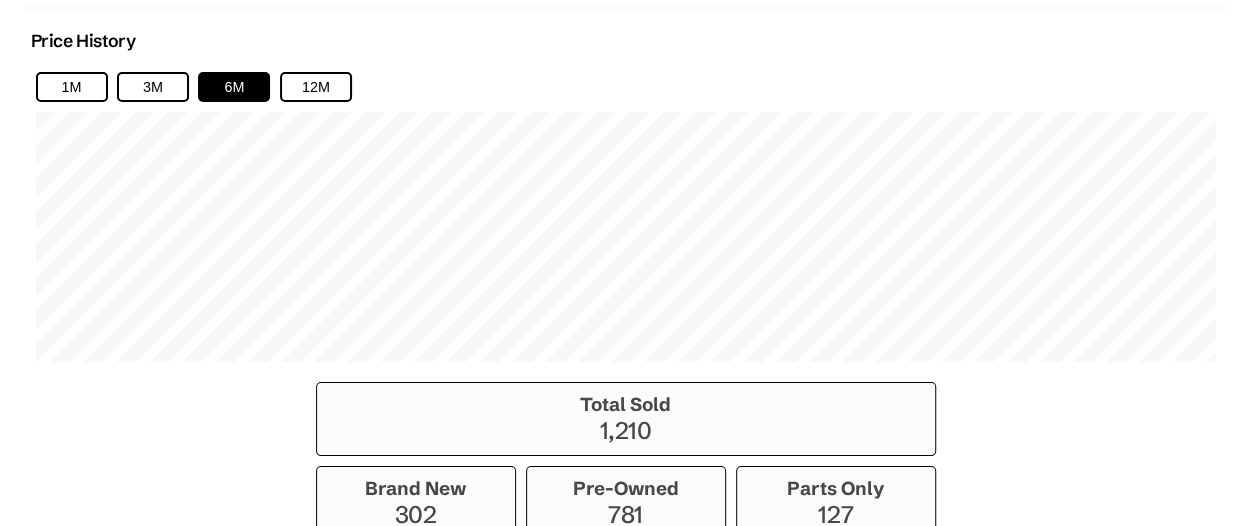 scroll, scrollTop: 1321, scrollLeft: 0, axis: vertical 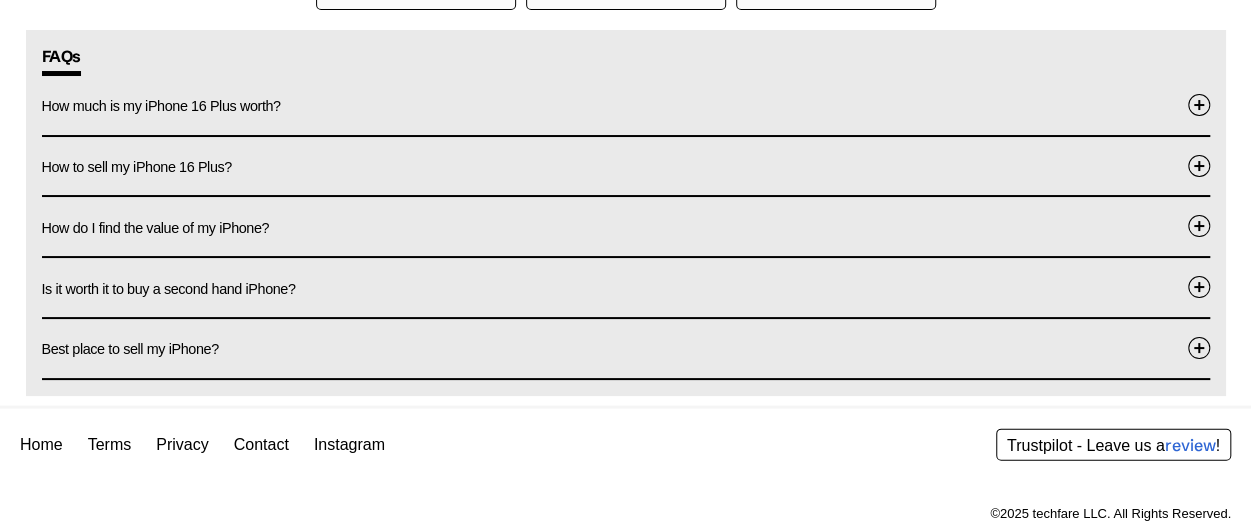 click on "Best place to sell my iPhone?" at bounding box center [626, 348] 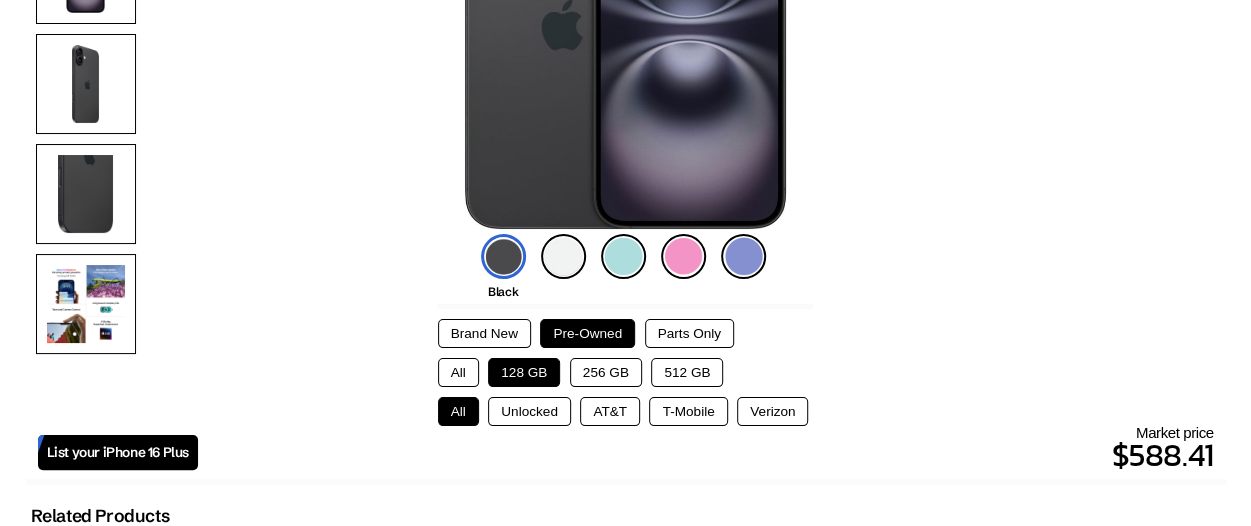 scroll, scrollTop: 387, scrollLeft: 0, axis: vertical 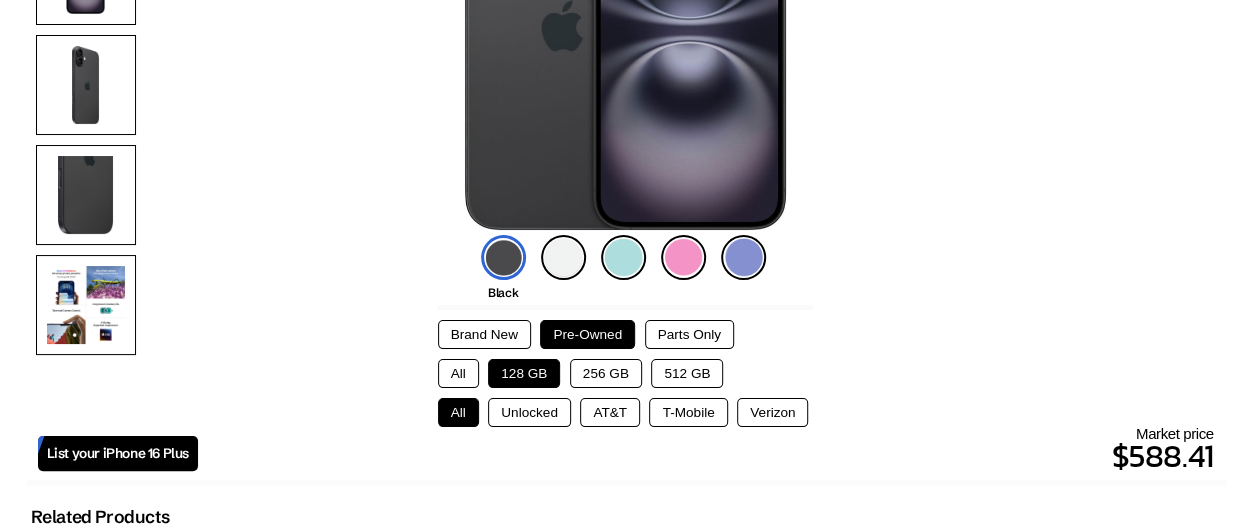 click on "List your iPhone 16 Plus" at bounding box center [118, 453] 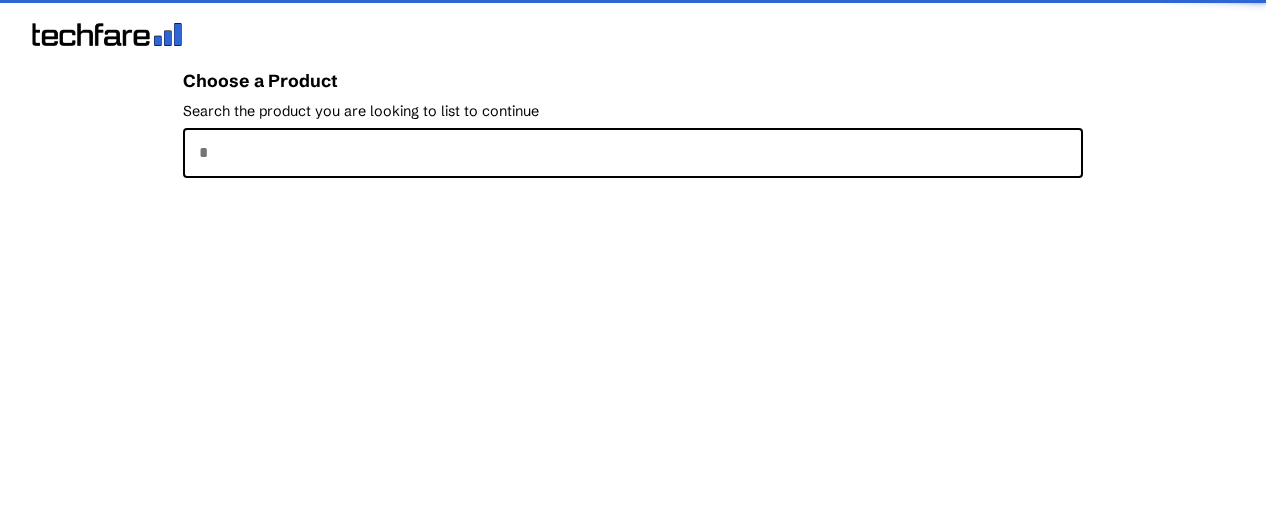 scroll, scrollTop: 0, scrollLeft: 0, axis: both 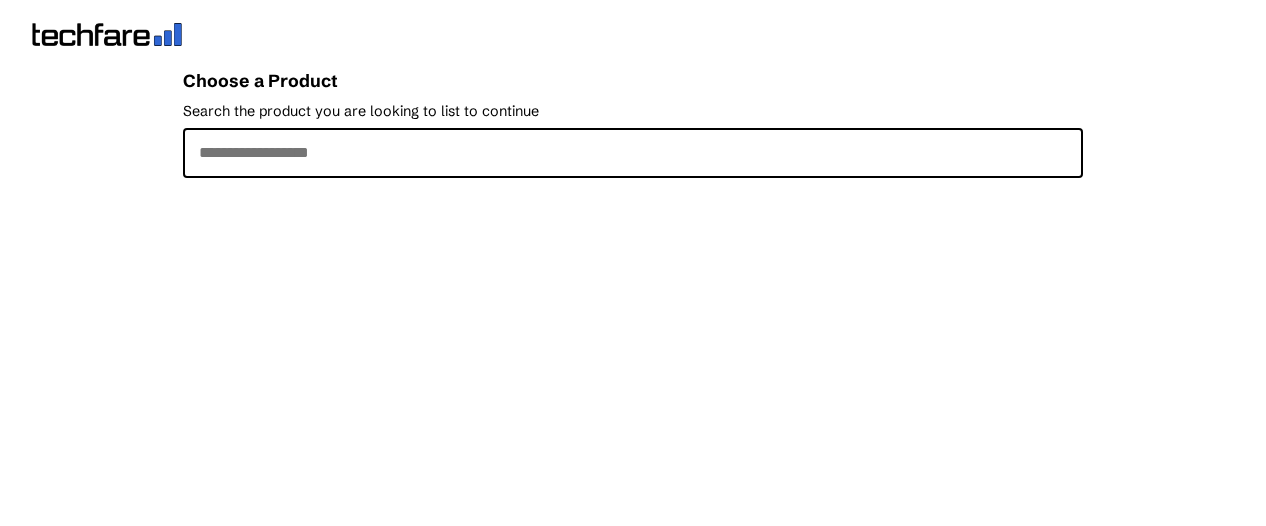 click at bounding box center [107, 34] 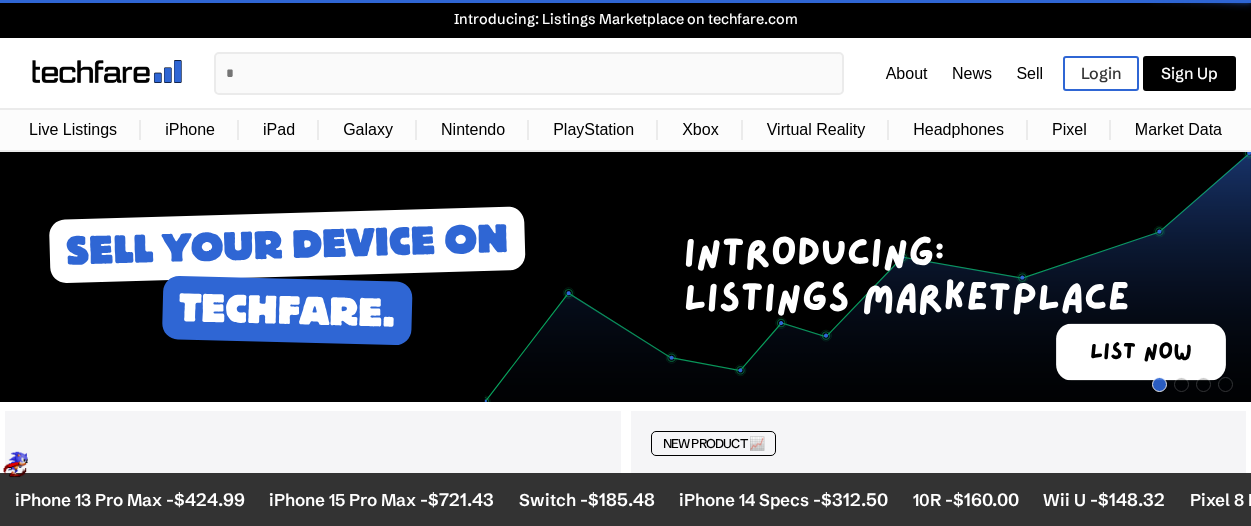 scroll, scrollTop: 0, scrollLeft: 0, axis: both 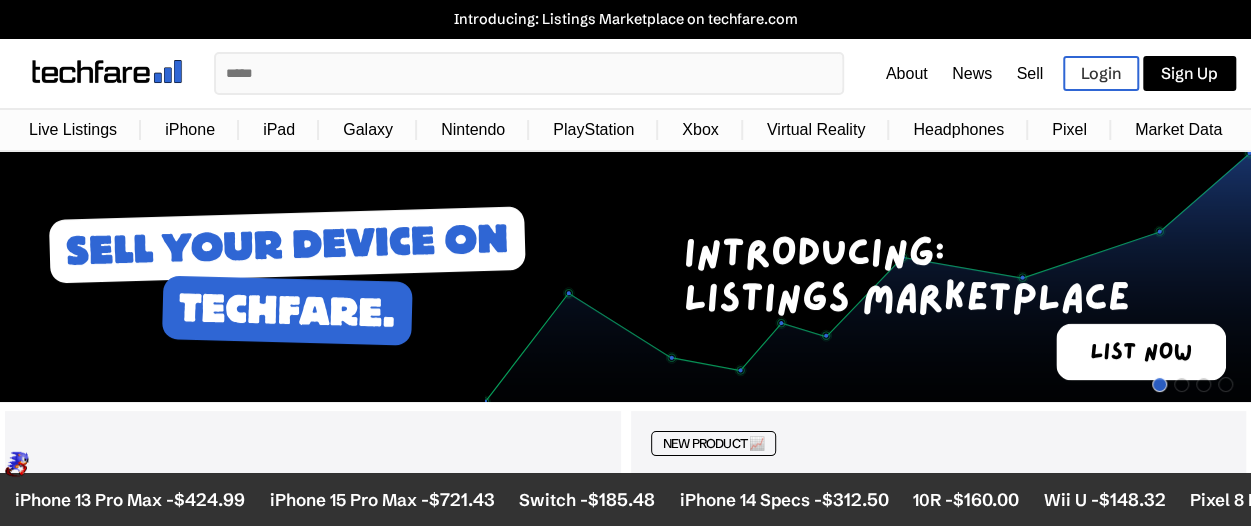 click on "Live Listings" at bounding box center (73, 130) 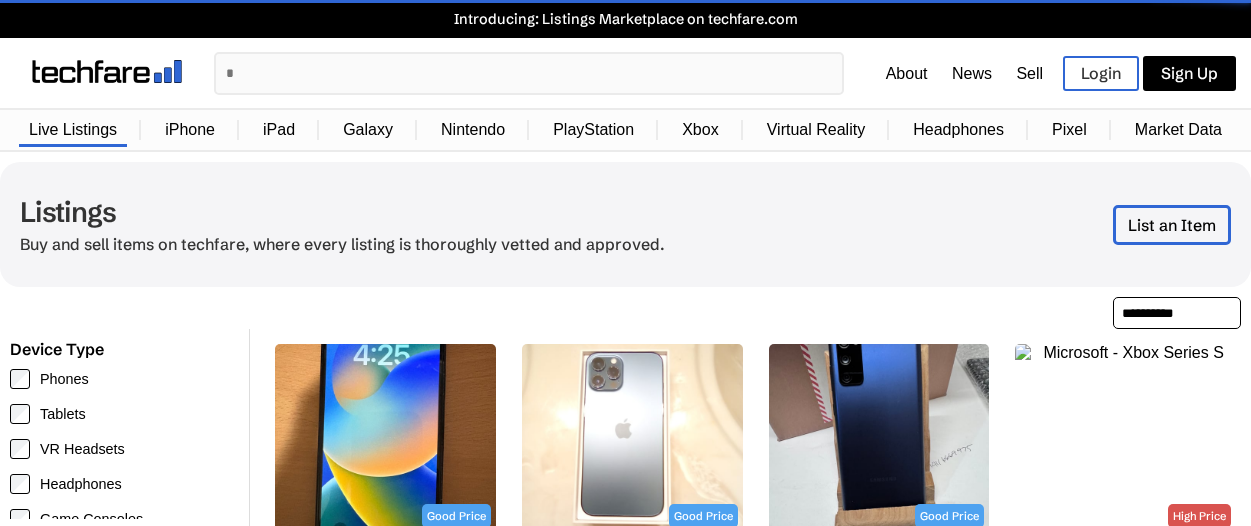 scroll, scrollTop: 278, scrollLeft: 0, axis: vertical 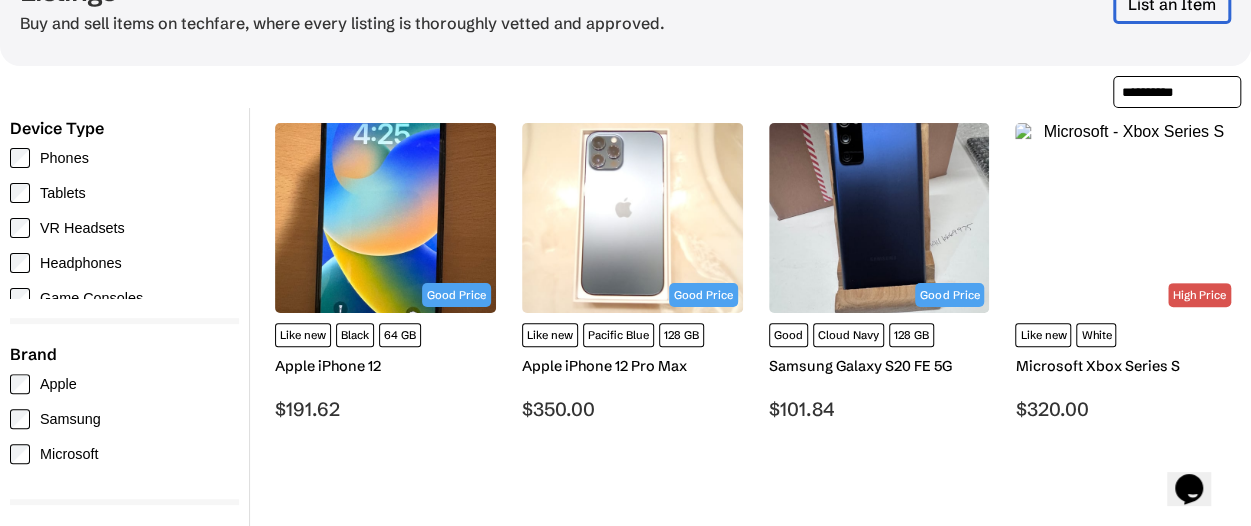 click at bounding box center (385, 218) 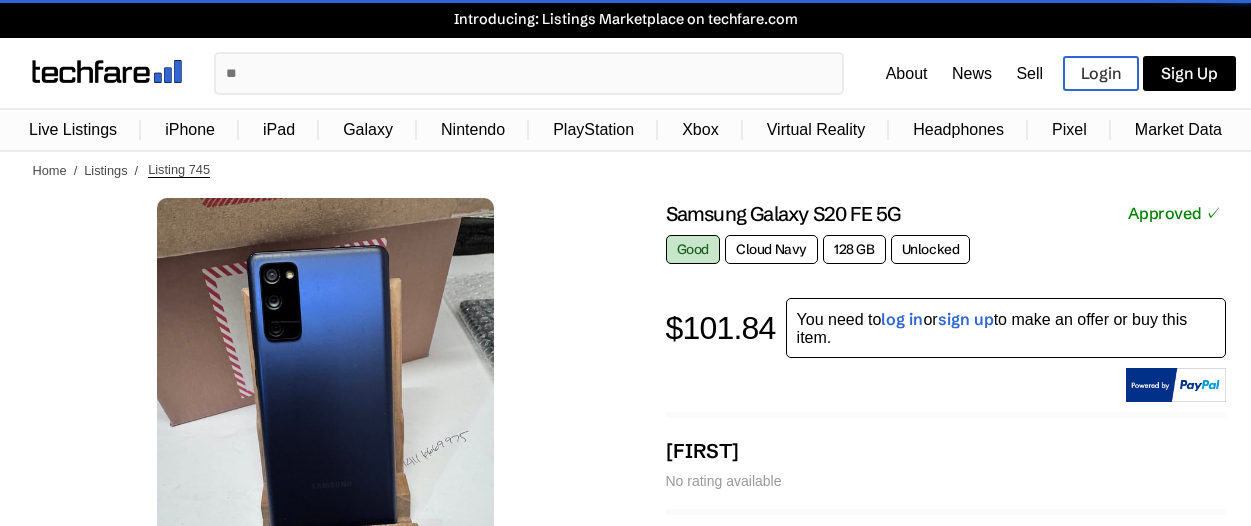 scroll, scrollTop: 0, scrollLeft: 0, axis: both 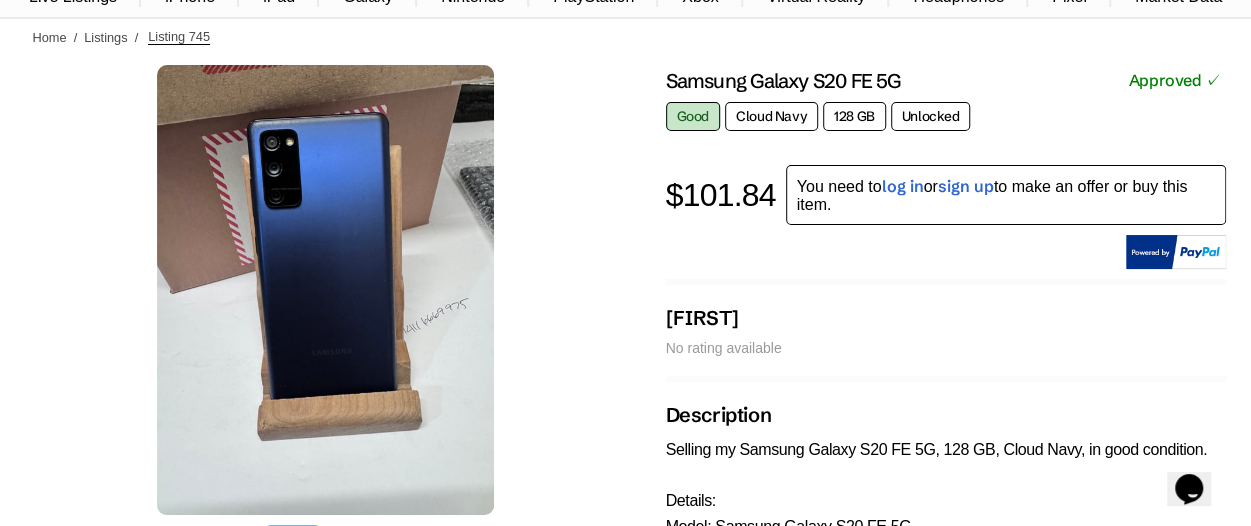 click at bounding box center [326, 290] 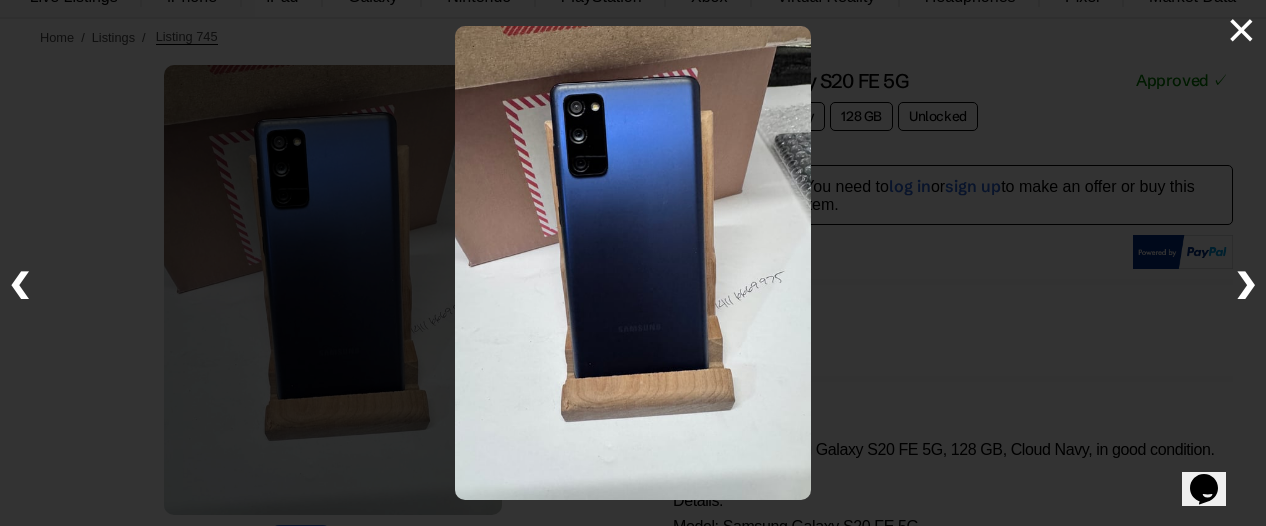 click at bounding box center [632, 262] 